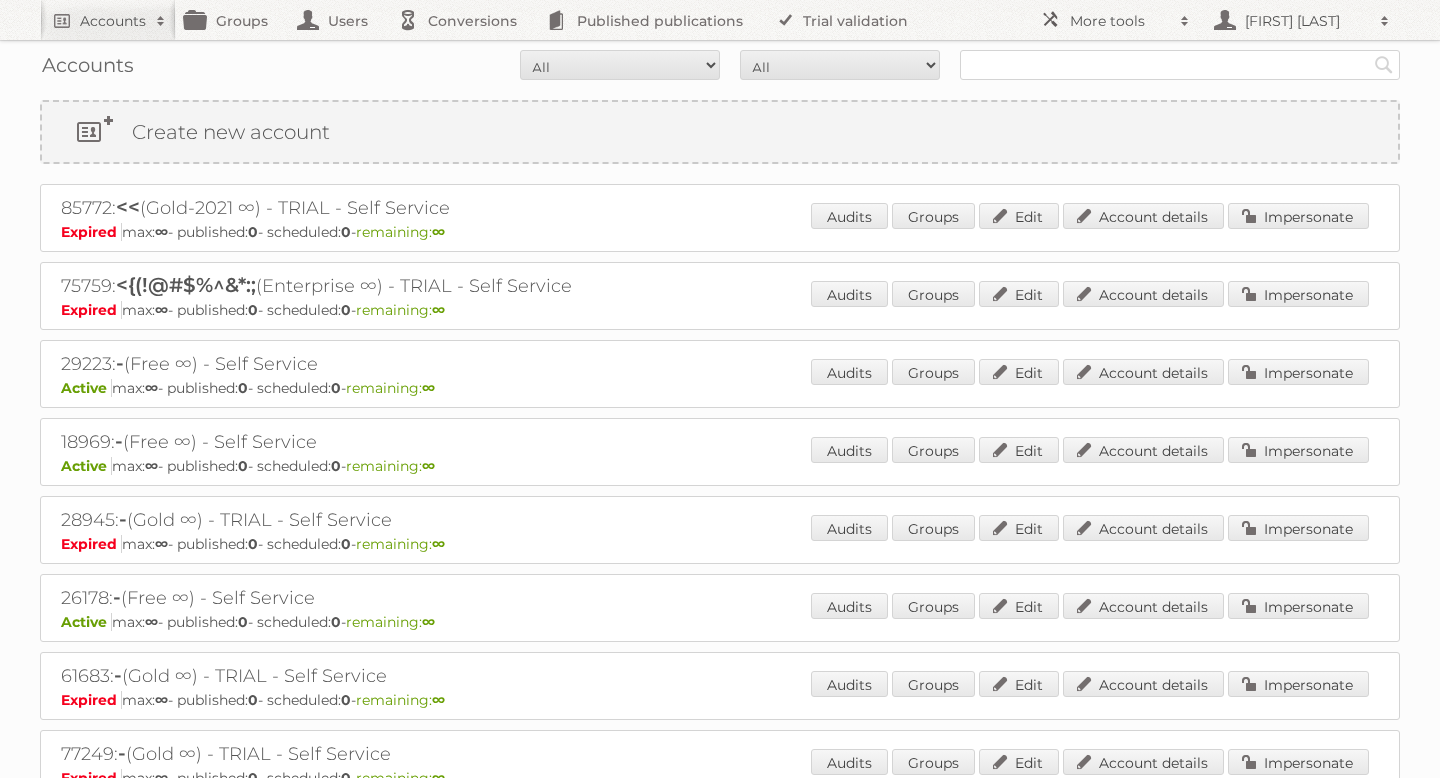 scroll, scrollTop: 0, scrollLeft: 0, axis: both 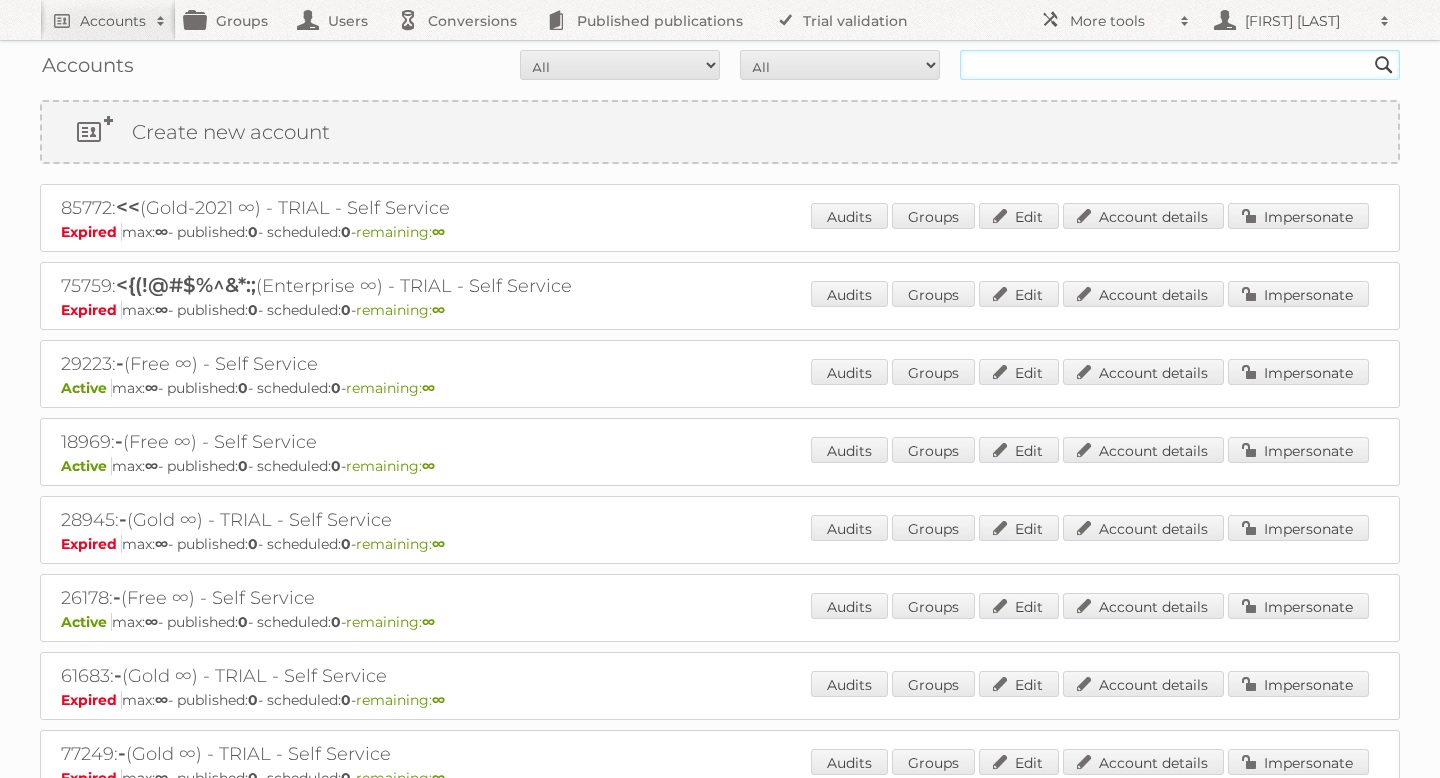 click at bounding box center [1180, 65] 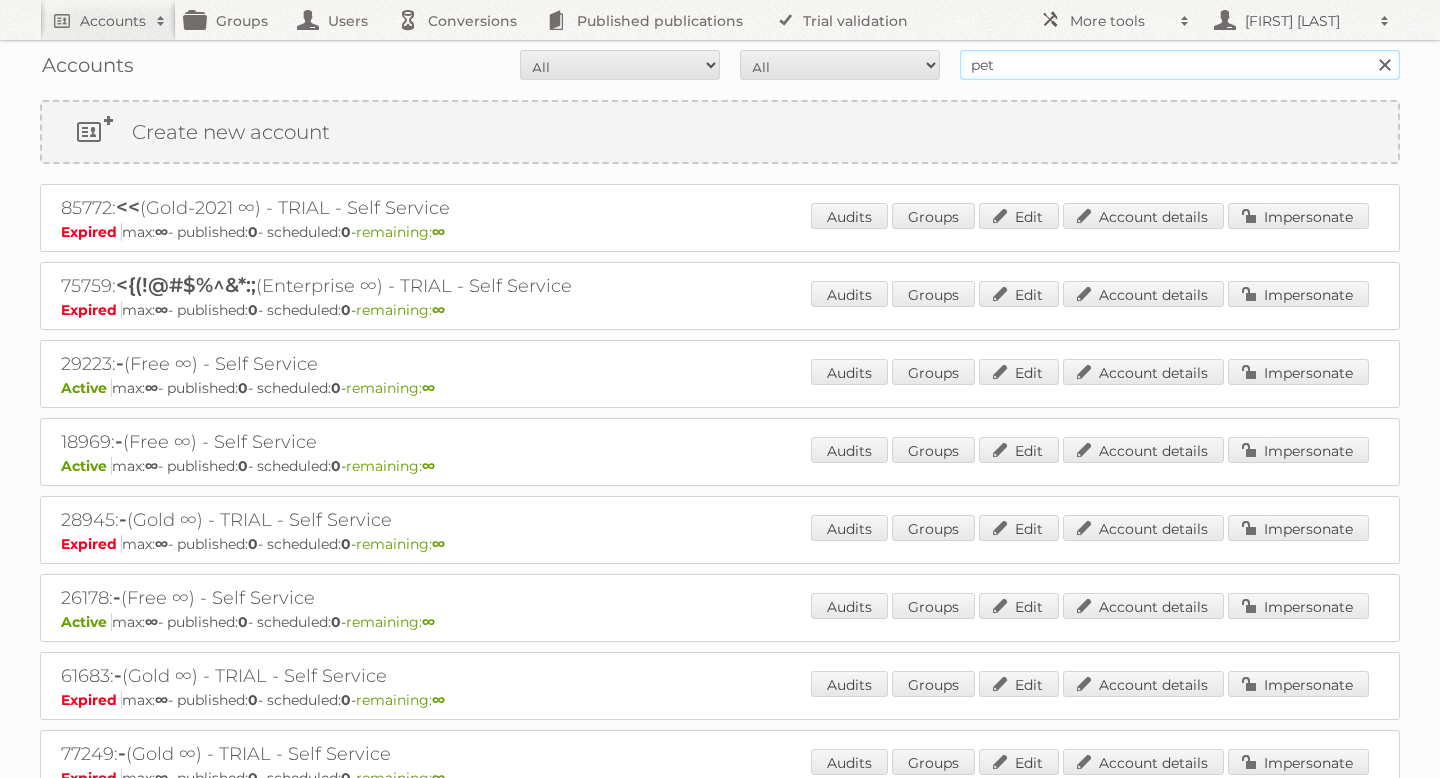 type on "pets place" 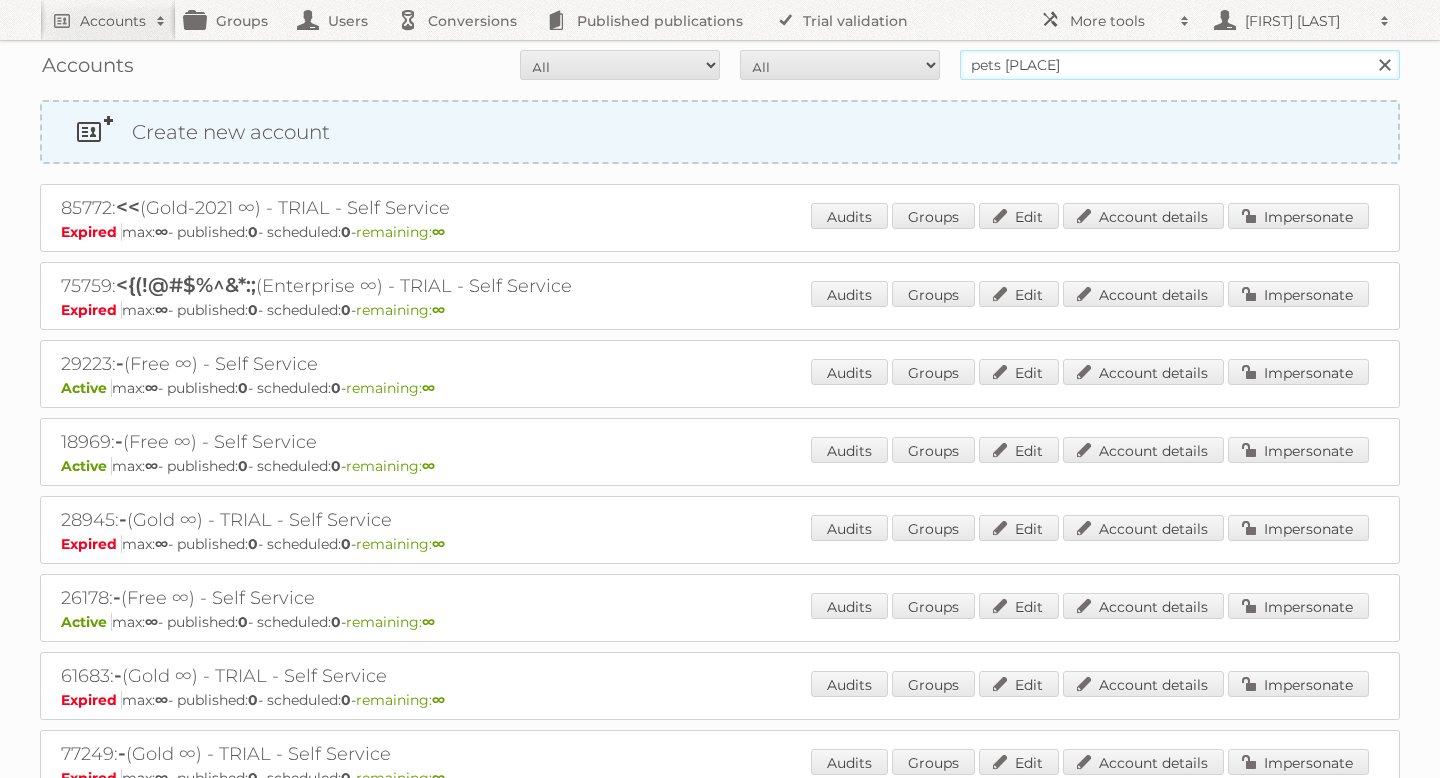 click on "Search" at bounding box center (1384, 65) 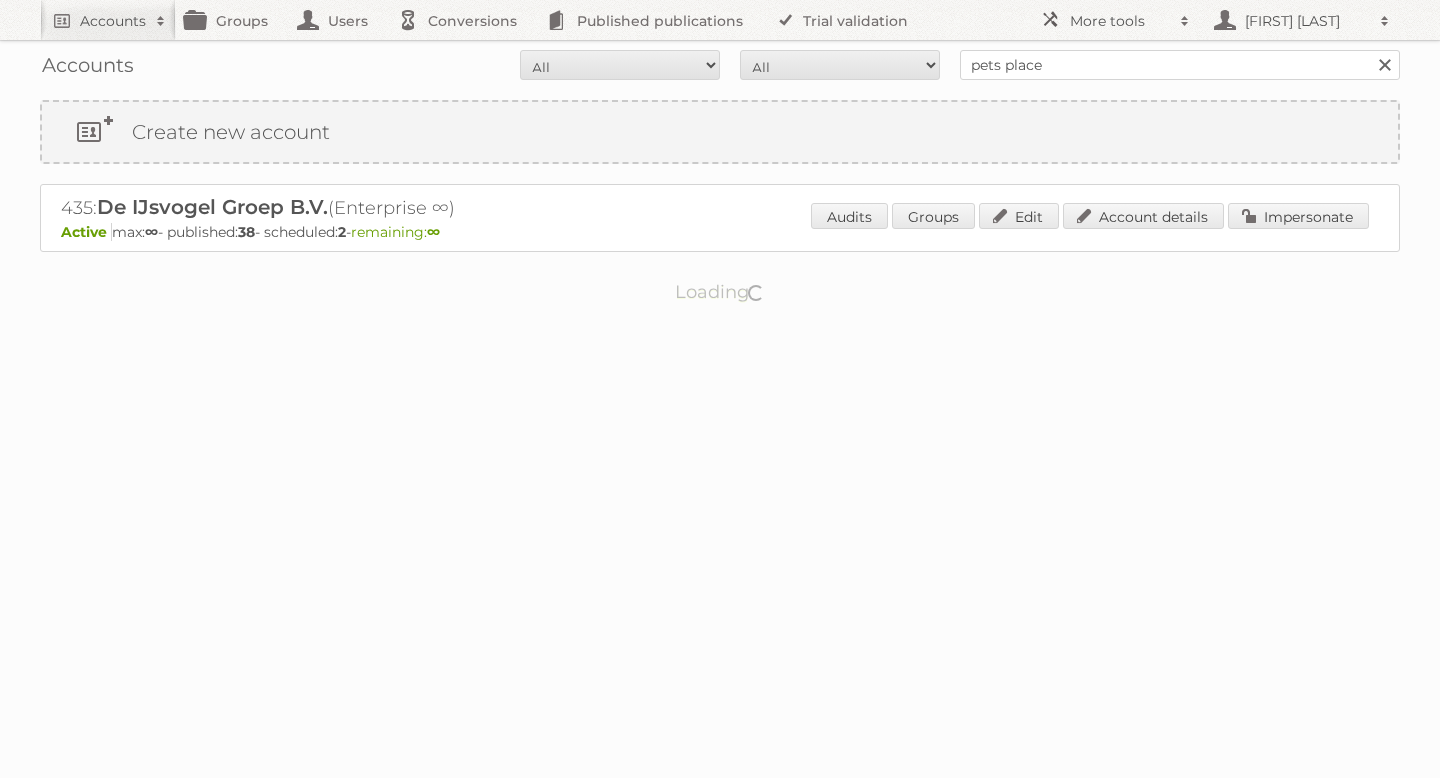 scroll, scrollTop: 0, scrollLeft: 0, axis: both 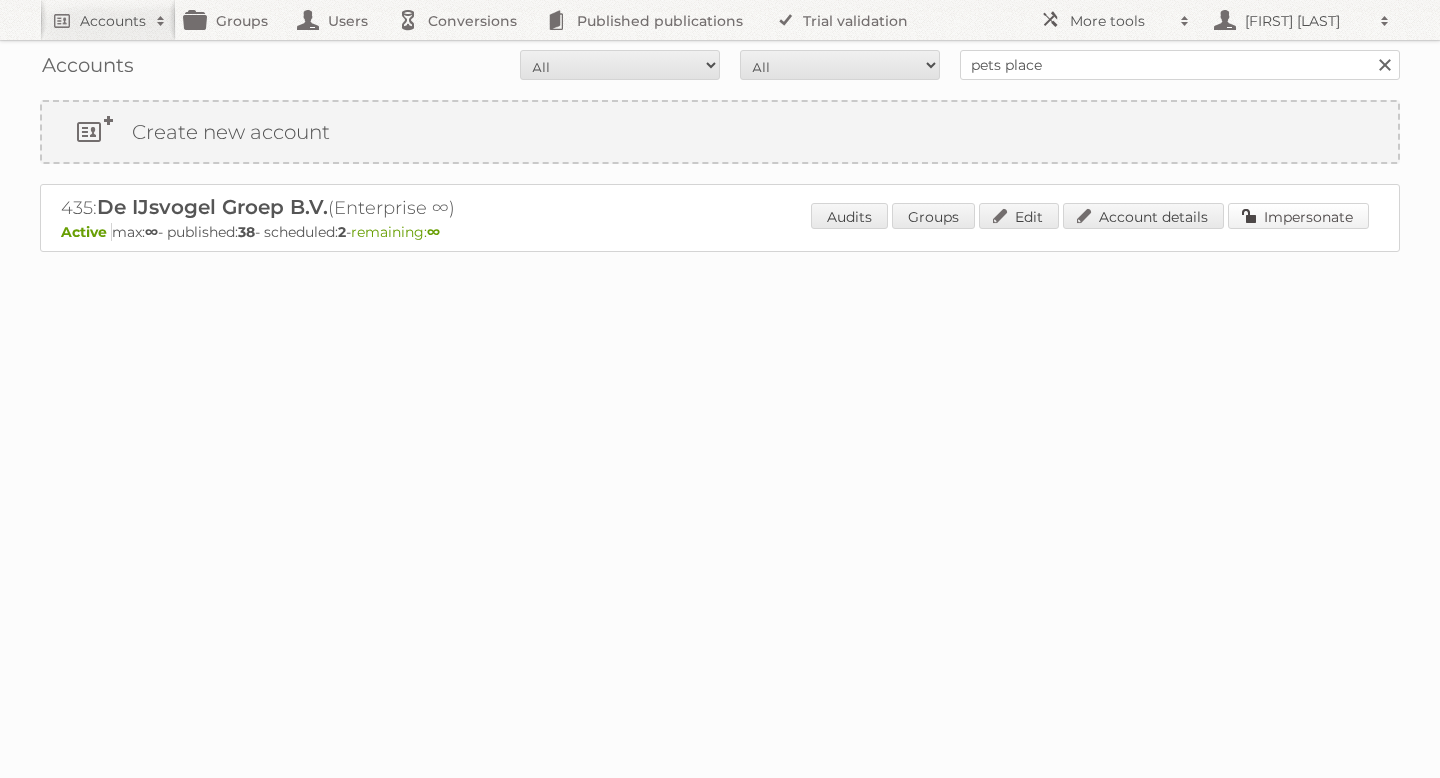 click on "Impersonate" at bounding box center (1298, 216) 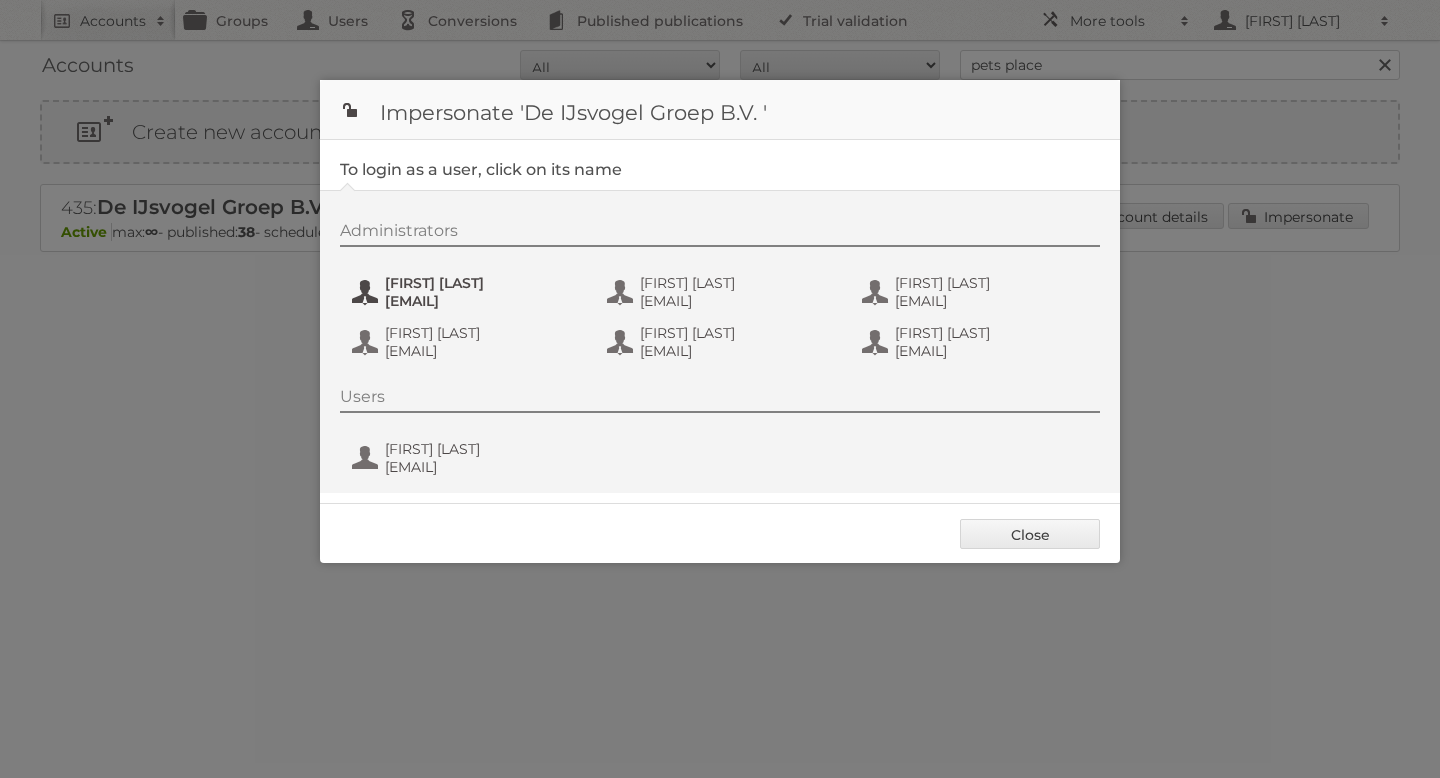 click on "bas.van.der.beek@ijsvogelretail.nl" at bounding box center (482, 301) 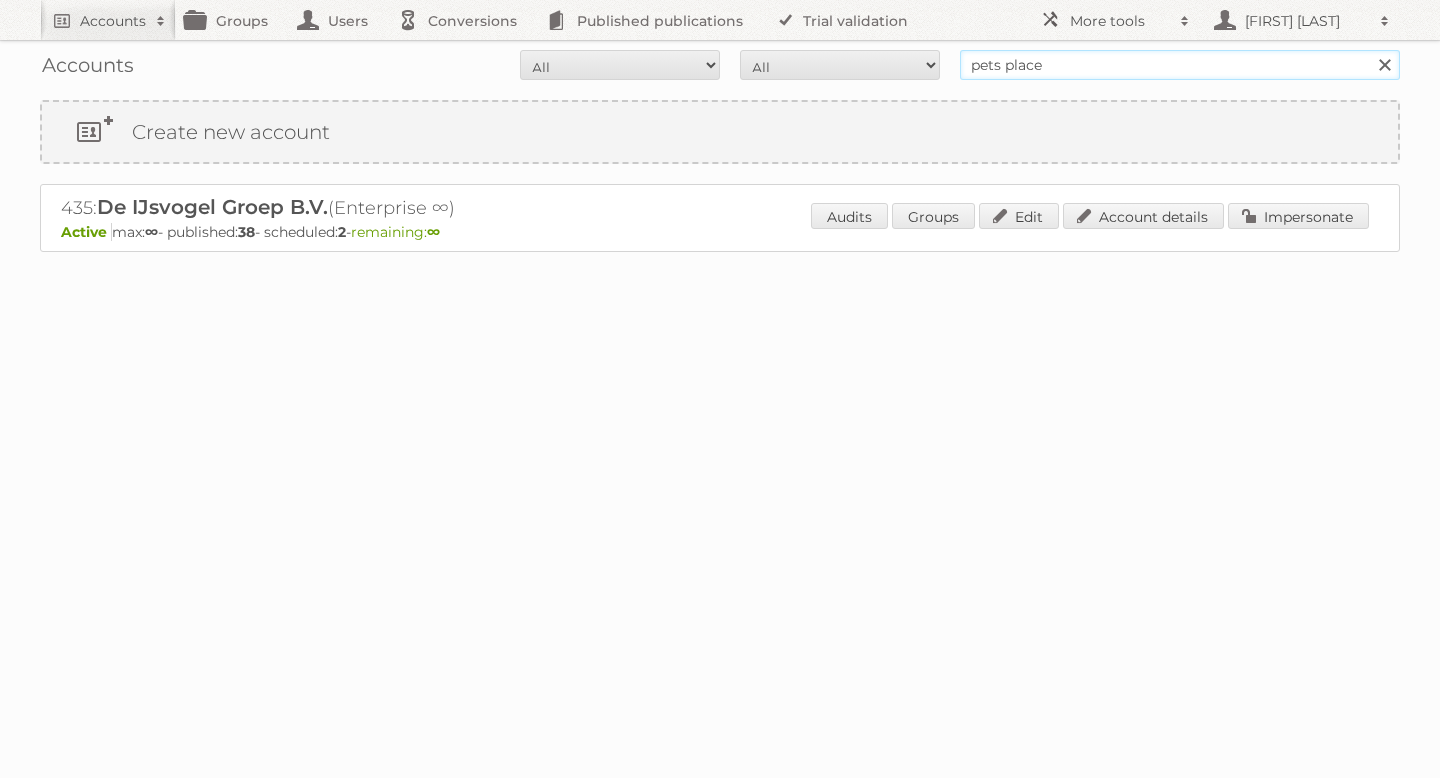 click on "pets place" at bounding box center (1180, 65) 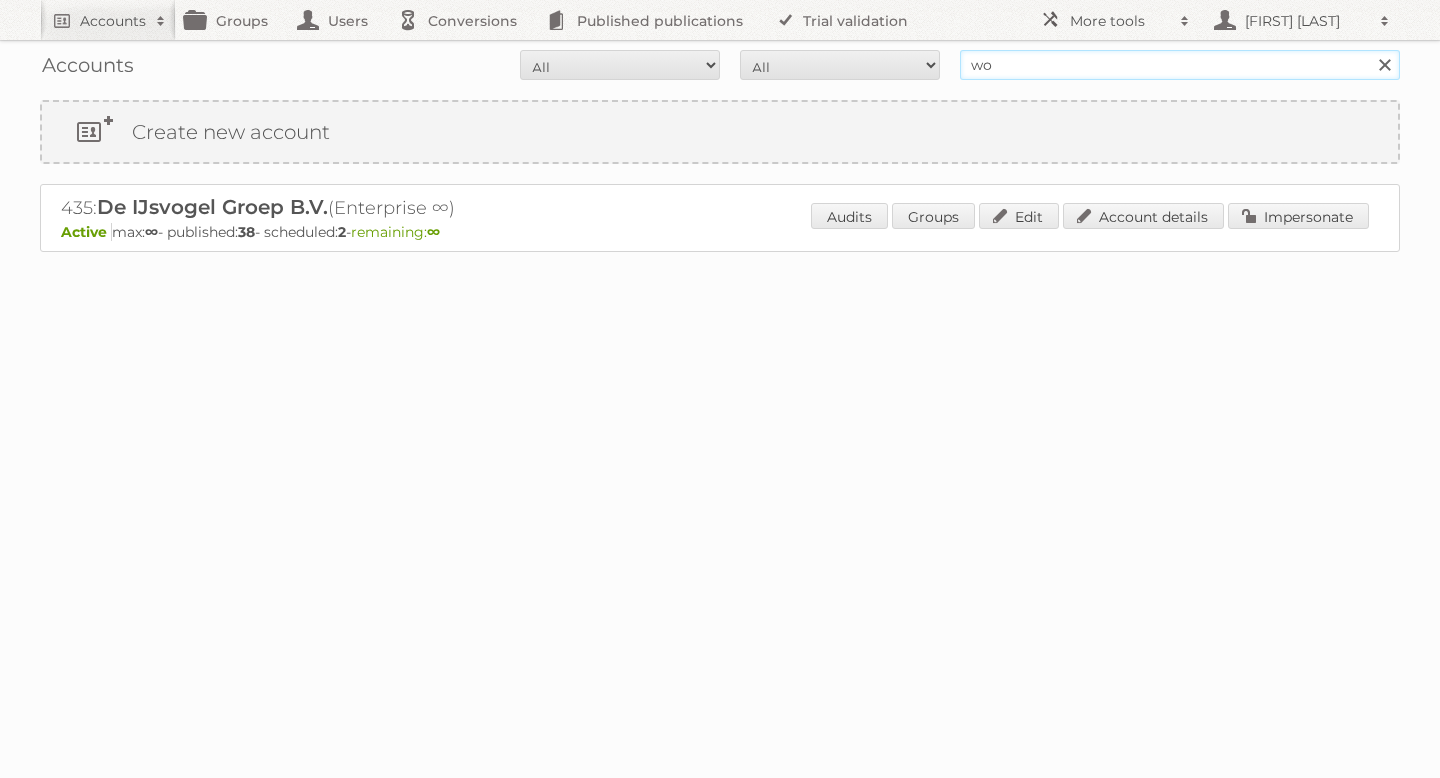 type on "woonsquare" 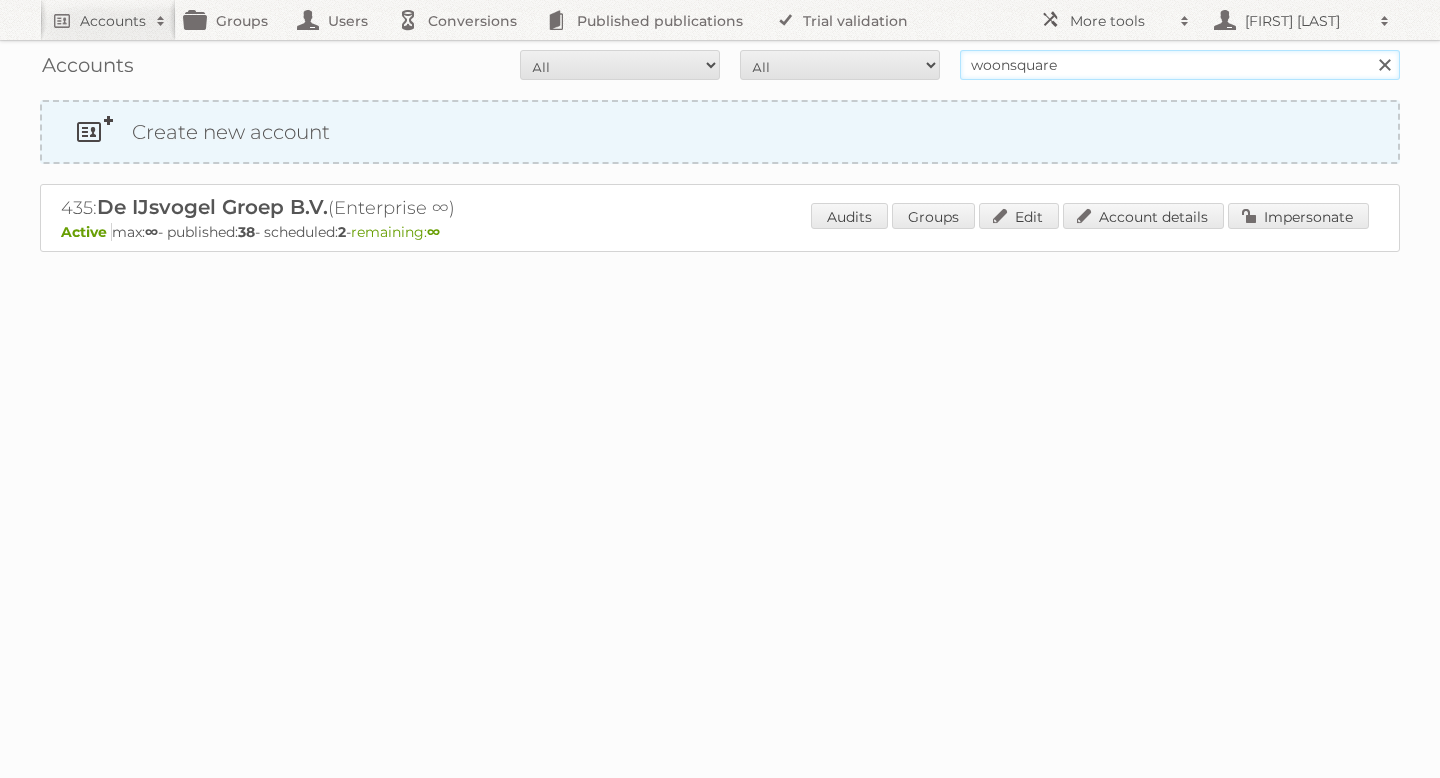 click on "Search" at bounding box center (1384, 65) 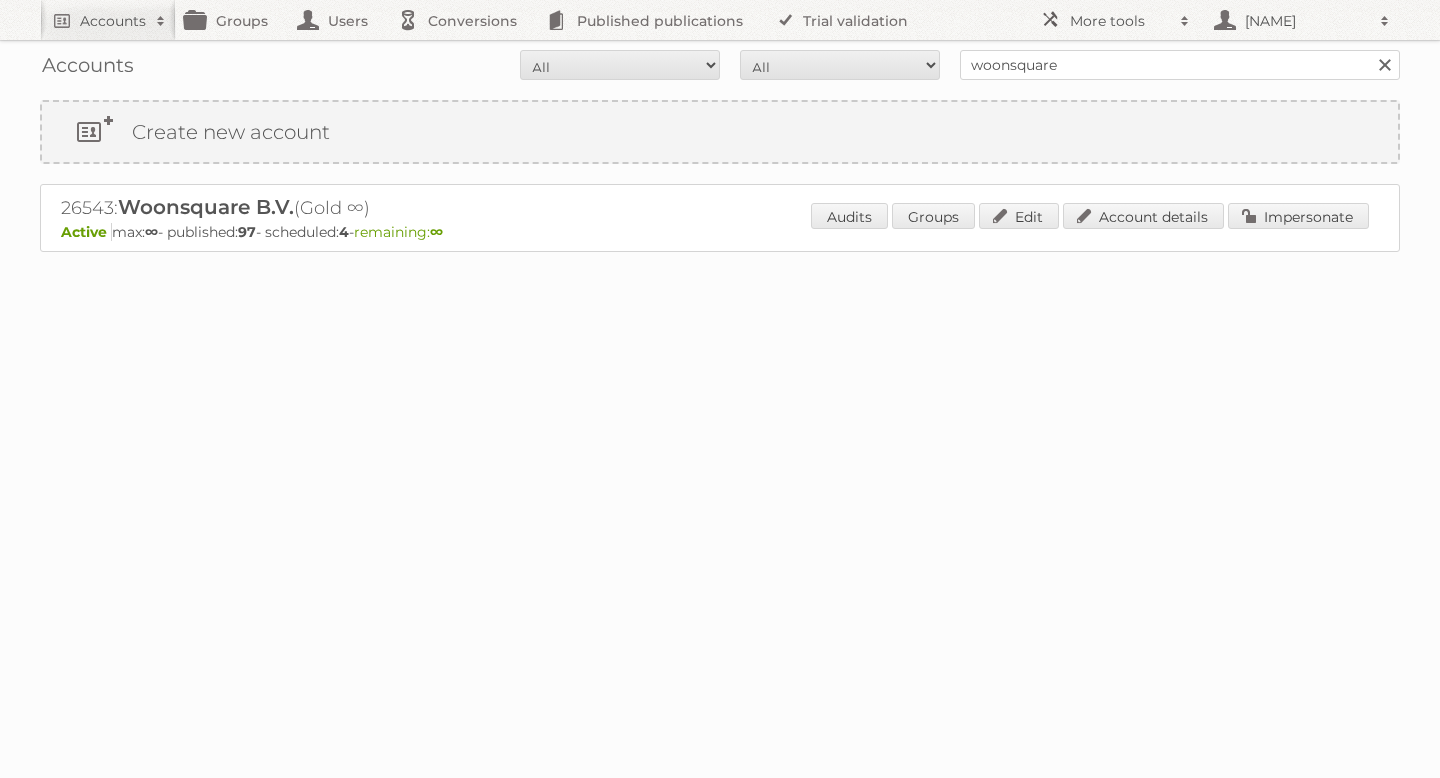 scroll, scrollTop: 0, scrollLeft: 0, axis: both 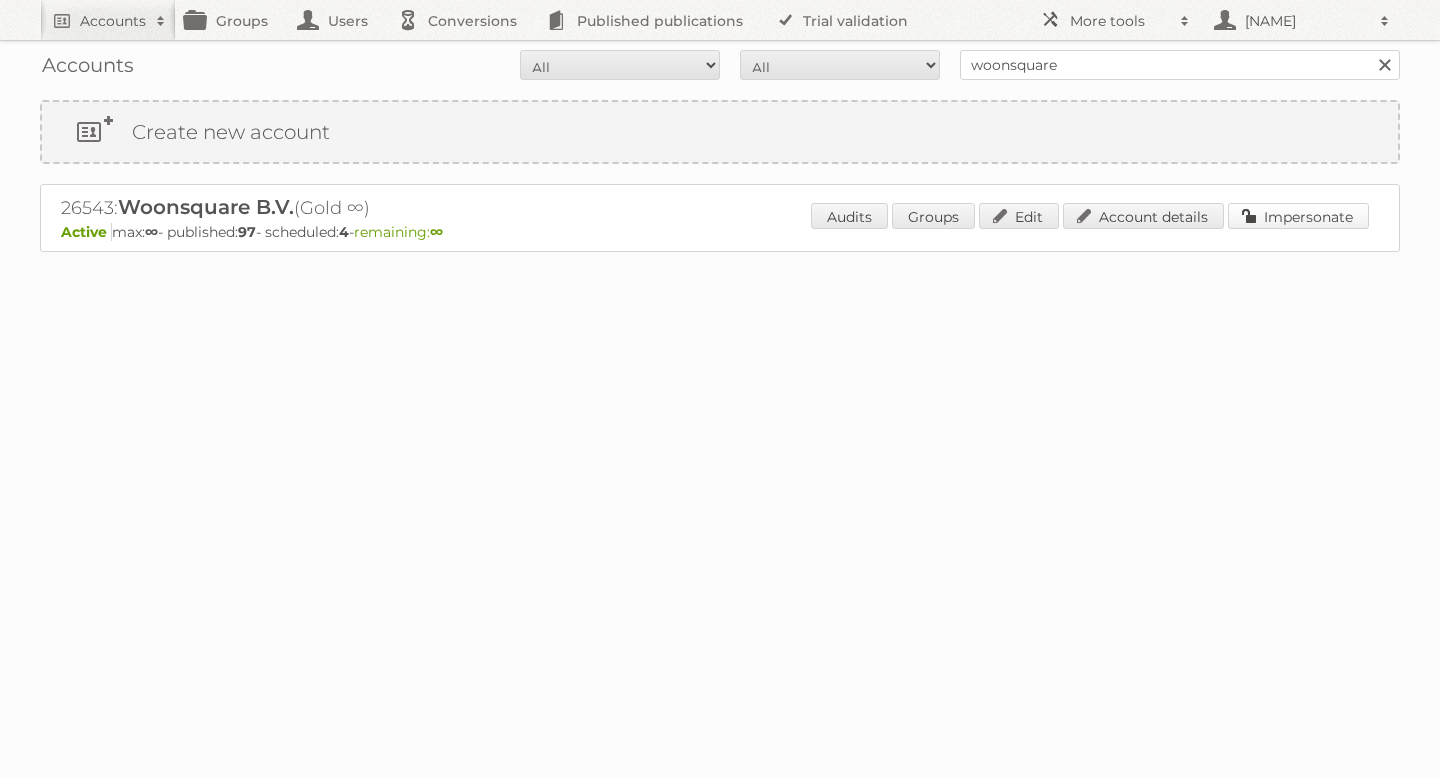 click on "Impersonate" at bounding box center (1298, 216) 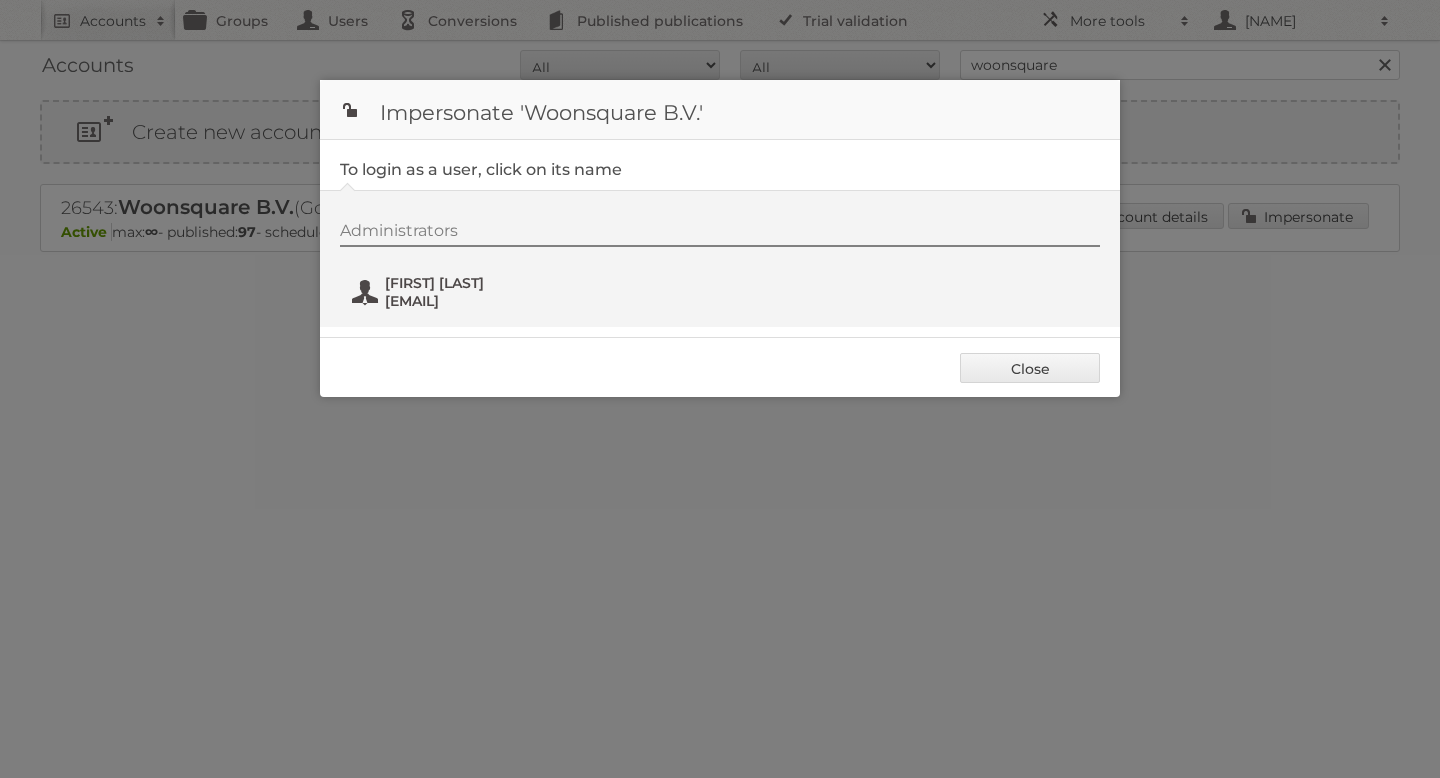 click on "David Rodgers" at bounding box center (482, 283) 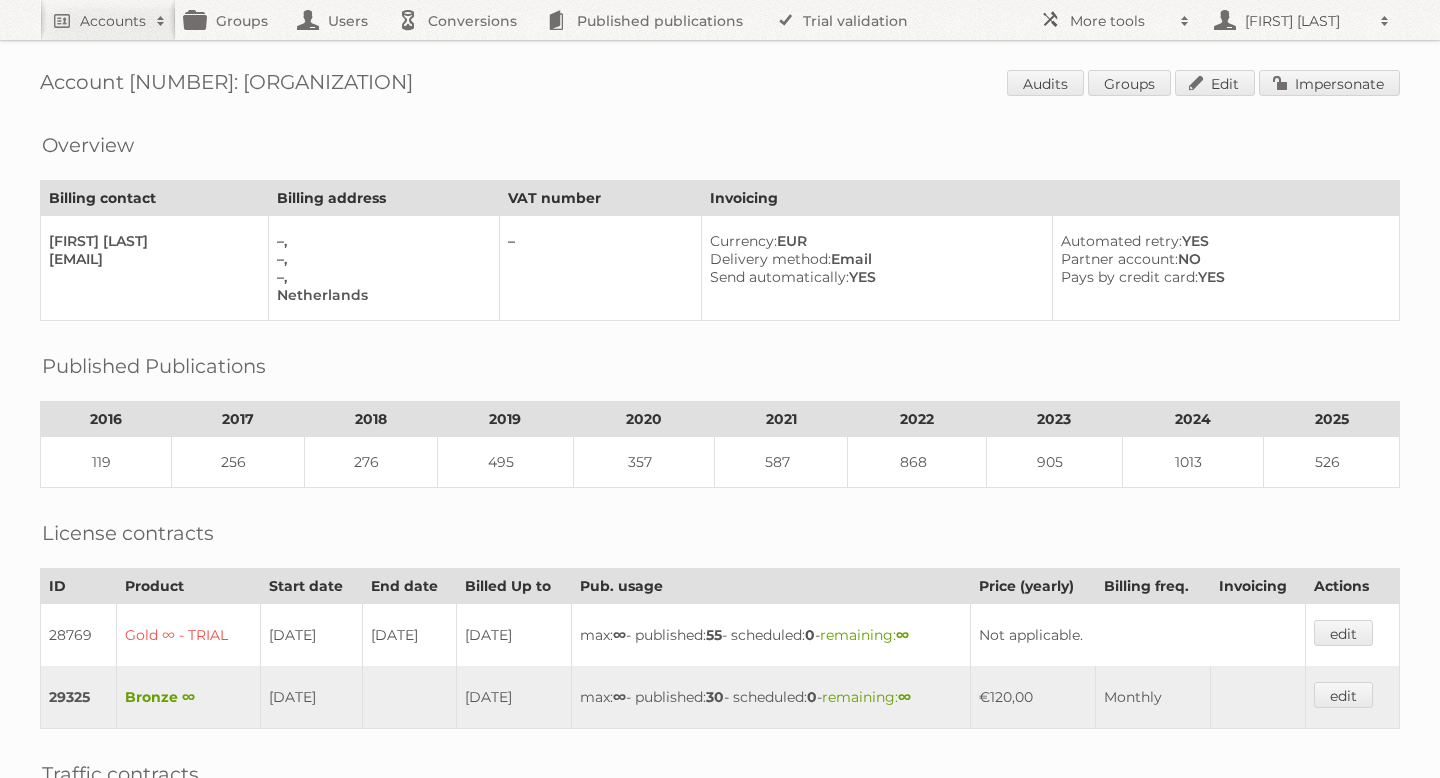 scroll, scrollTop: 0, scrollLeft: 0, axis: both 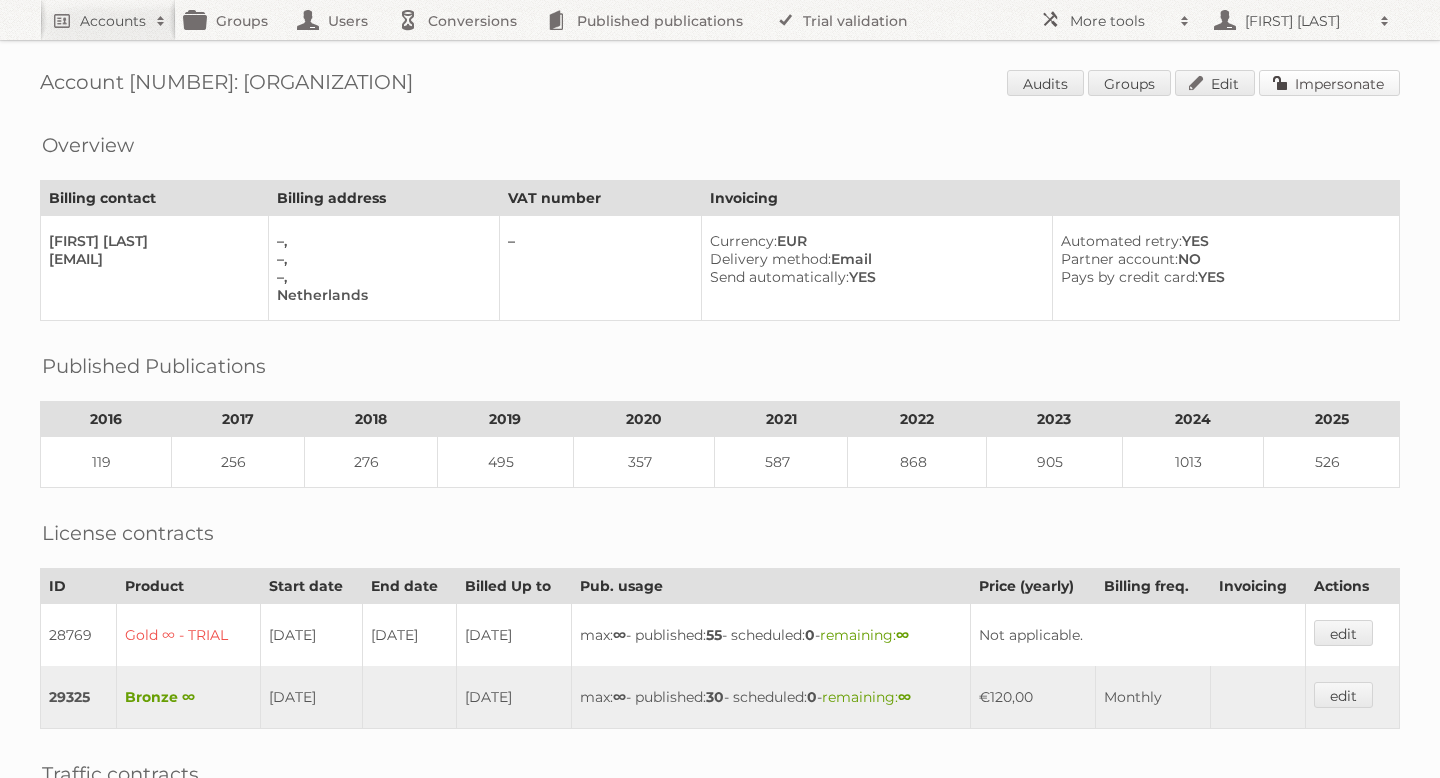 click on "Impersonate" at bounding box center [1329, 83] 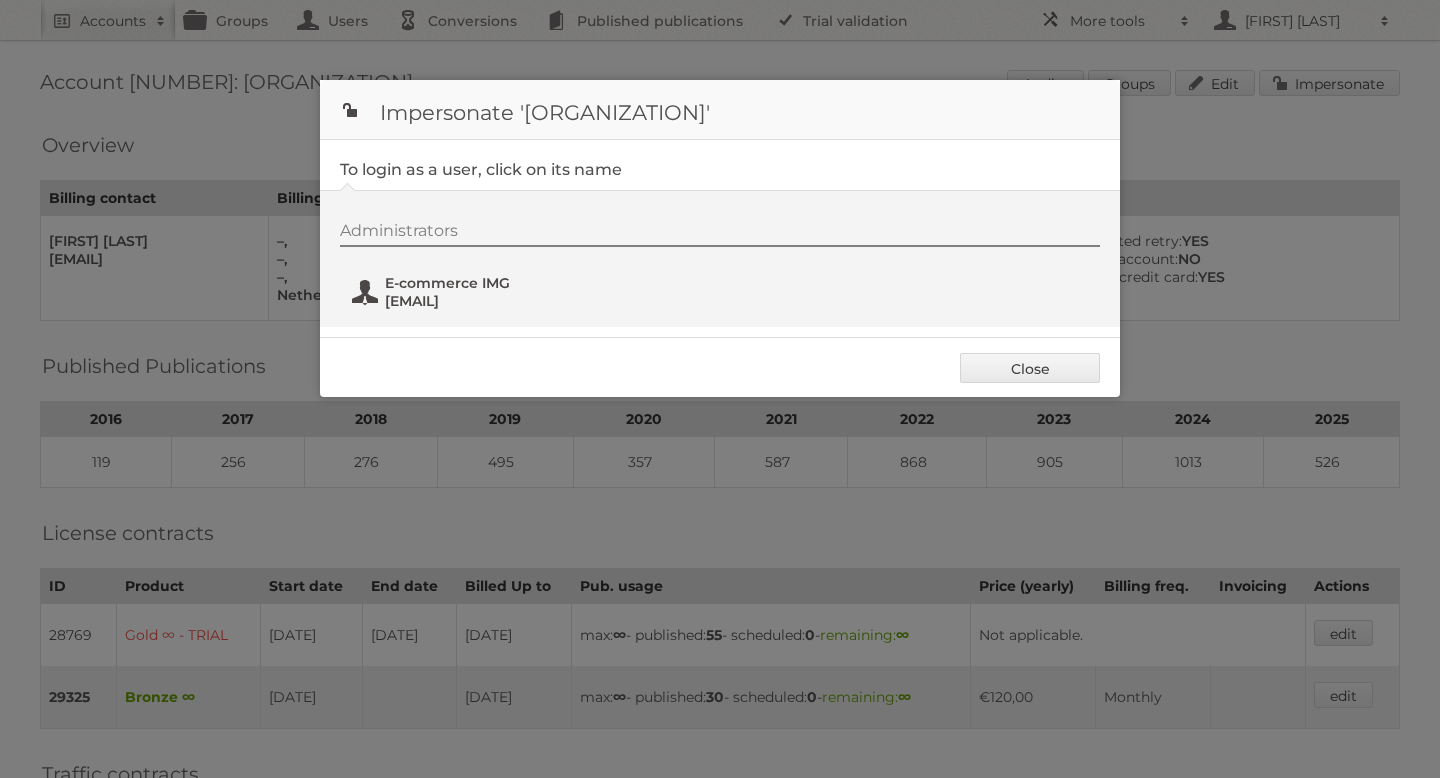 click on "Social@i-m-g.nl" at bounding box center (482, 301) 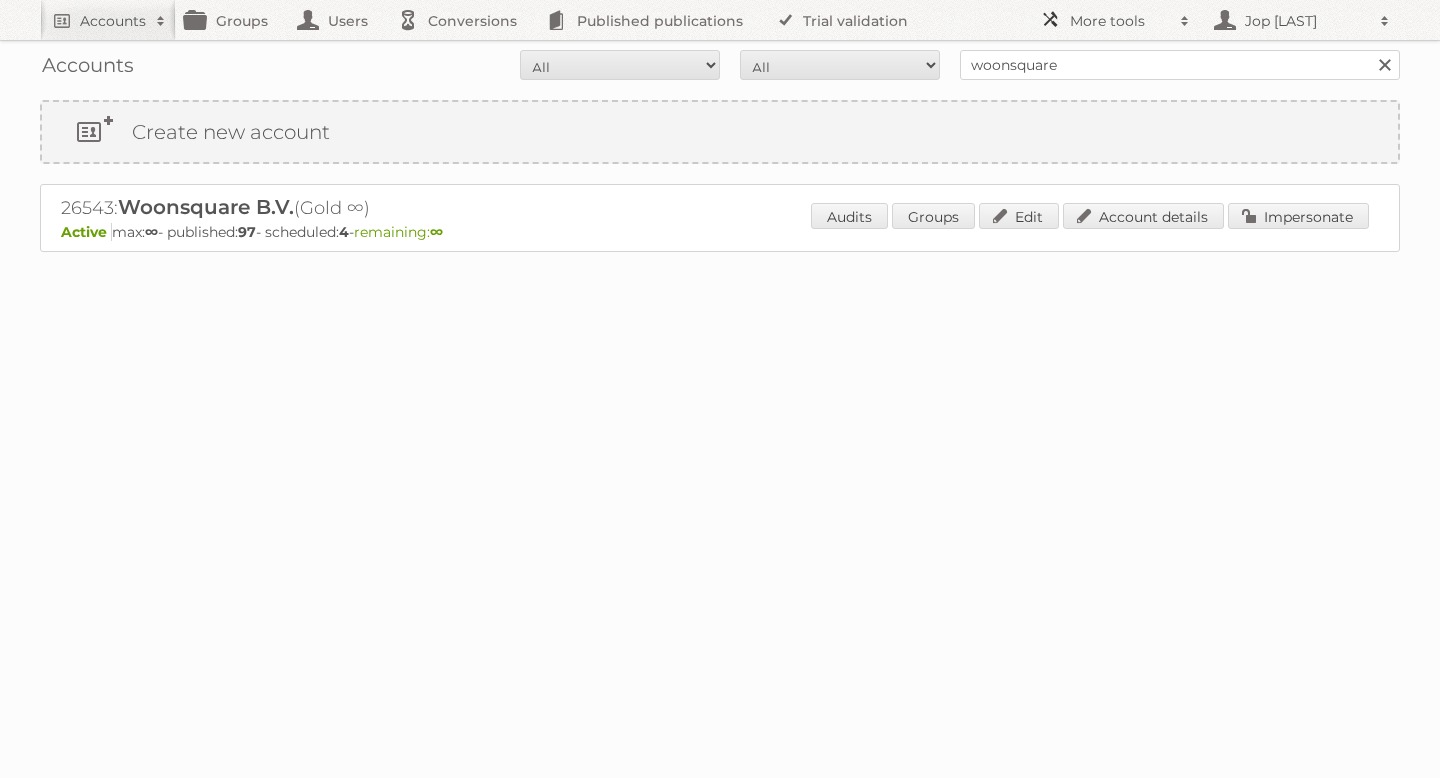 scroll, scrollTop: 0, scrollLeft: 0, axis: both 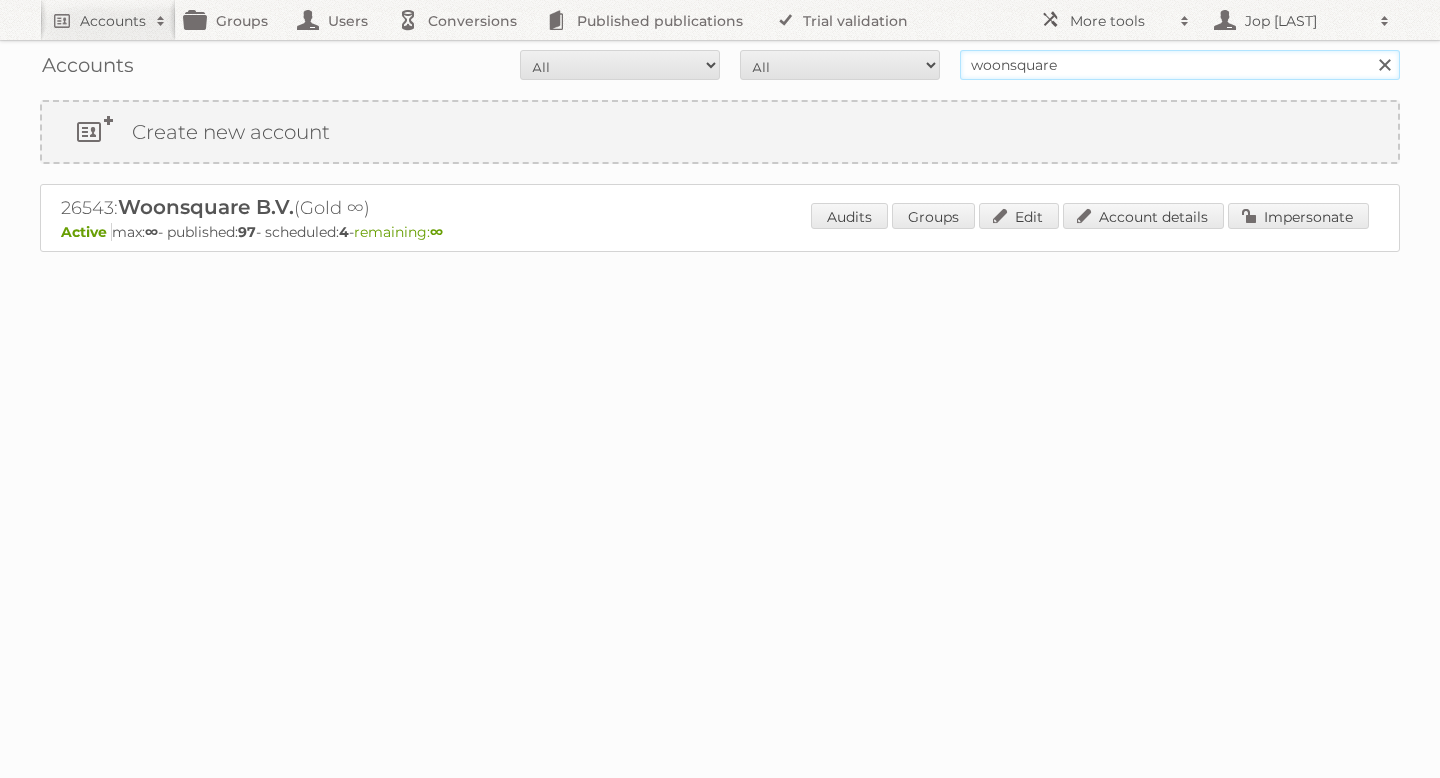 click on "woonsquare" at bounding box center (1180, 65) 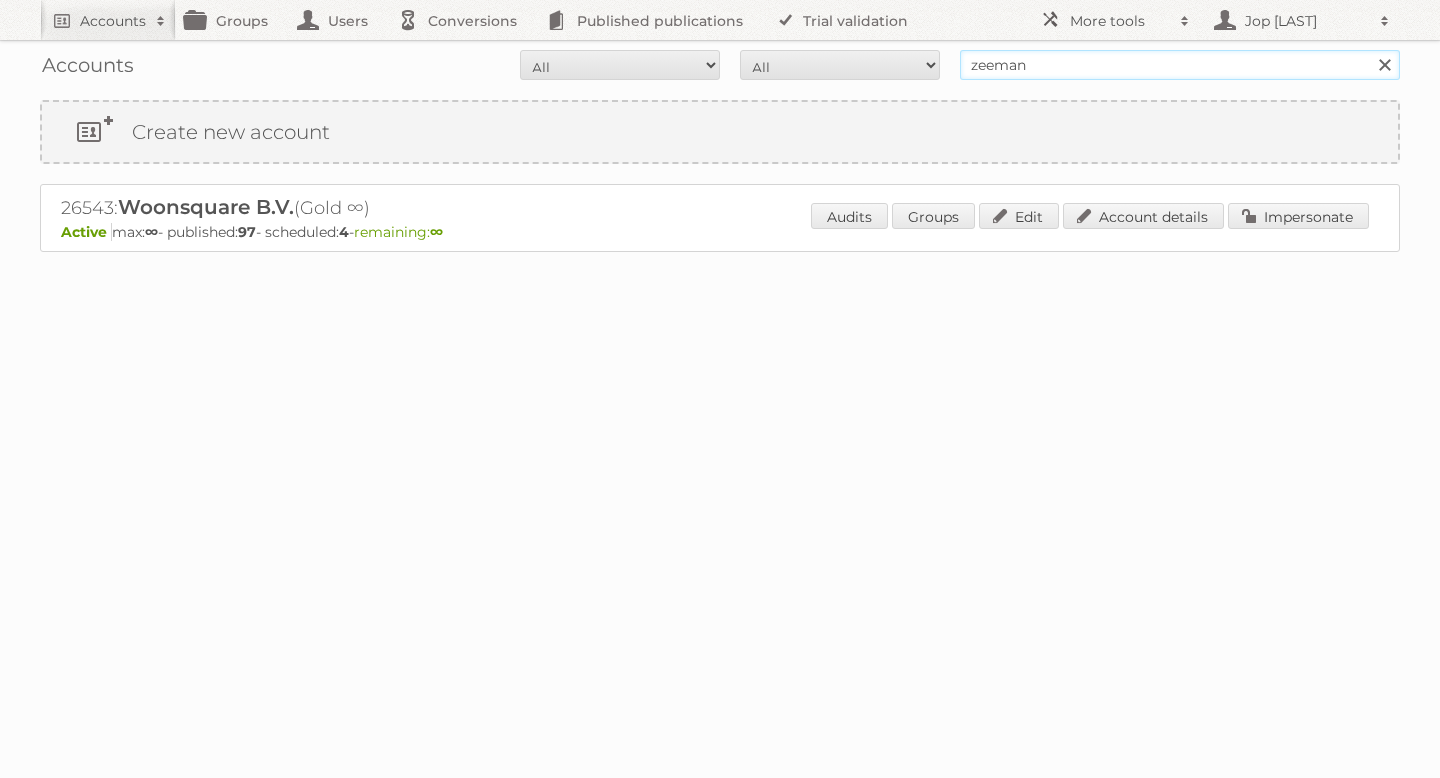 type on "zeeman" 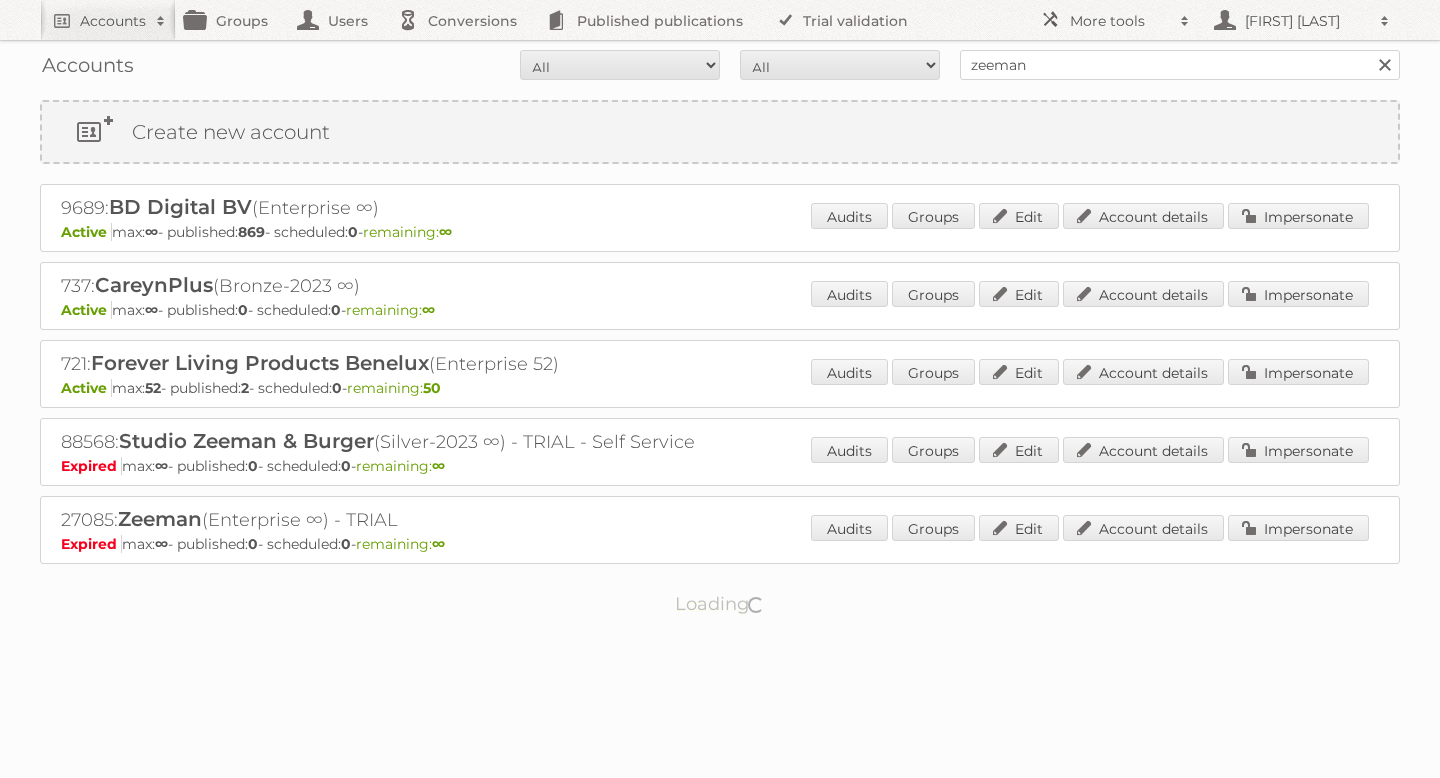 scroll, scrollTop: 0, scrollLeft: 0, axis: both 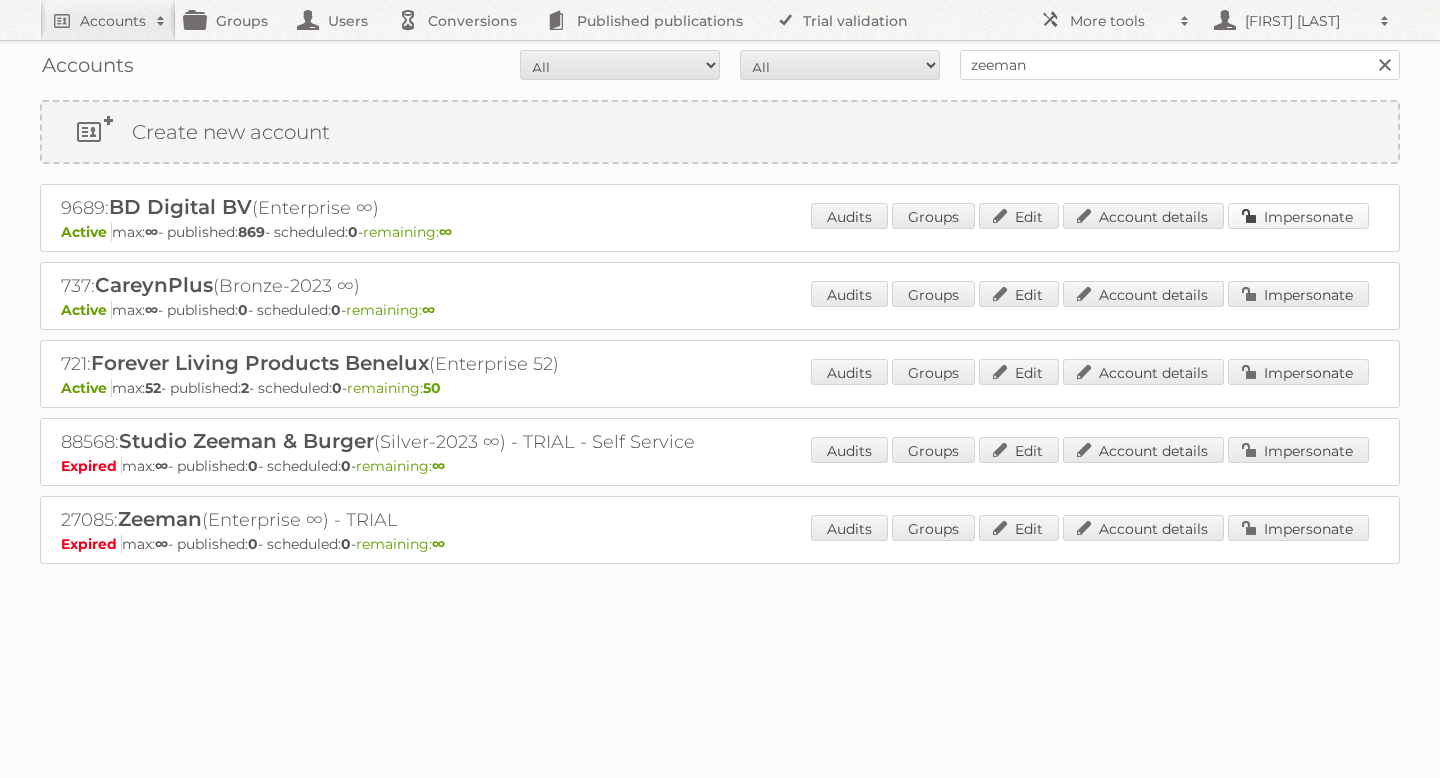 click on "Impersonate" at bounding box center [1298, 216] 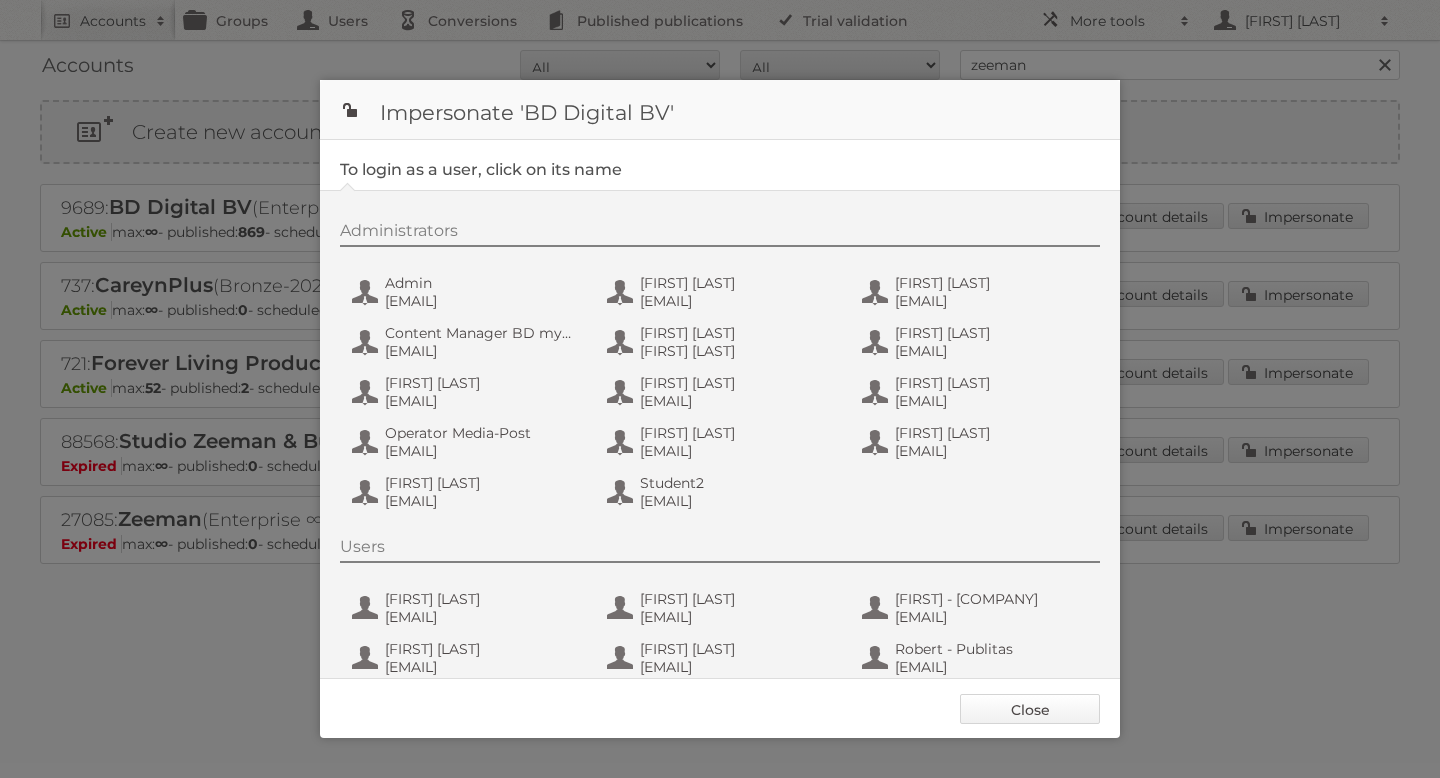 click on "Close" at bounding box center (1030, 709) 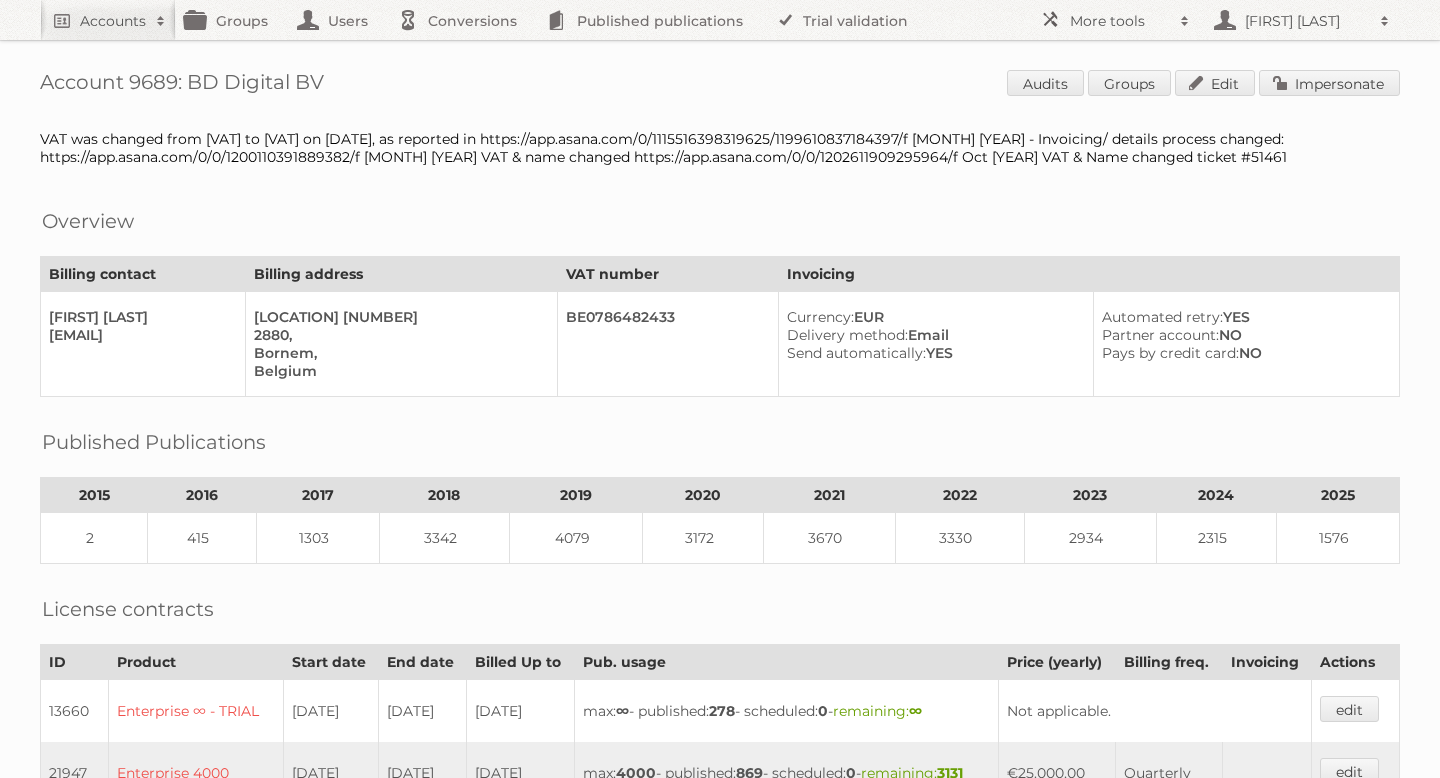 scroll, scrollTop: 0, scrollLeft: 0, axis: both 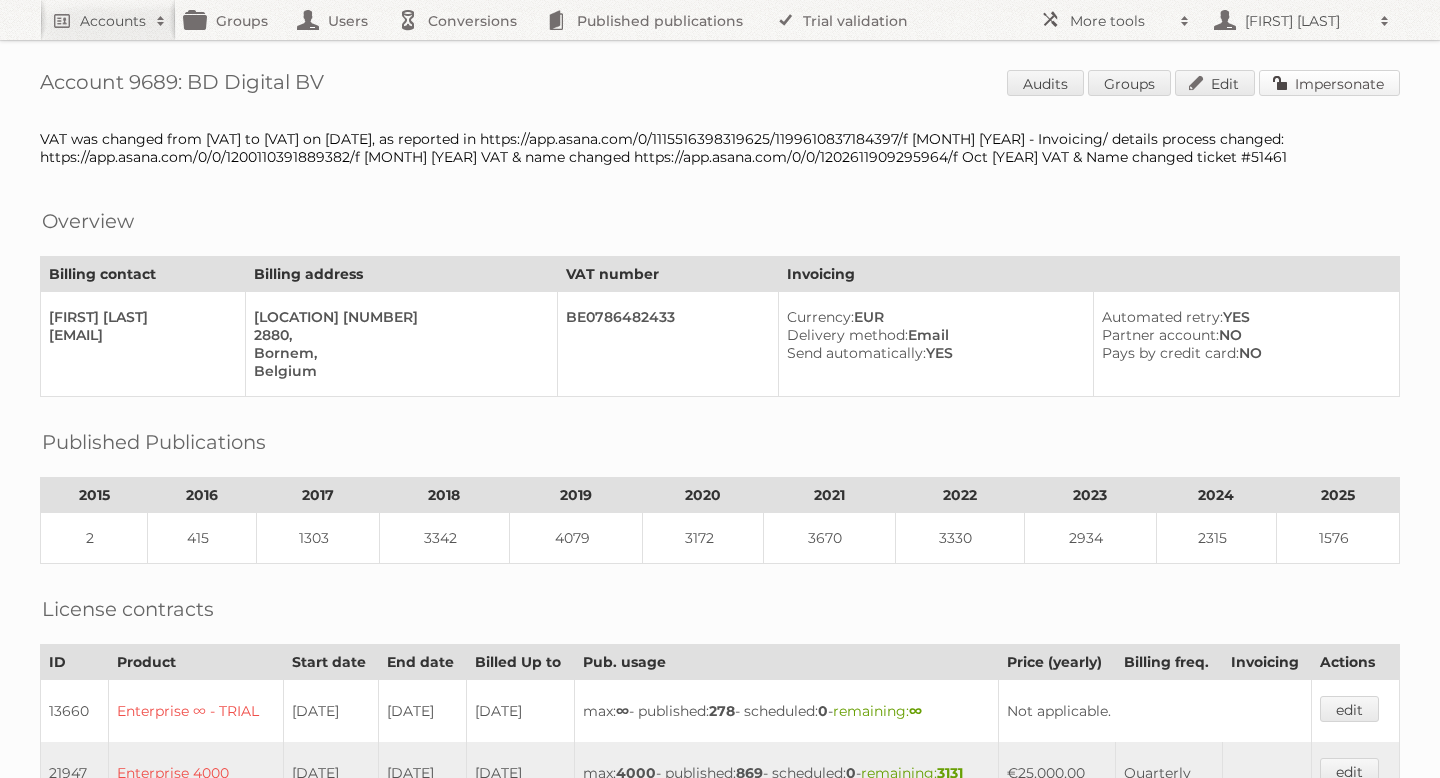 click on "Impersonate" at bounding box center [1329, 83] 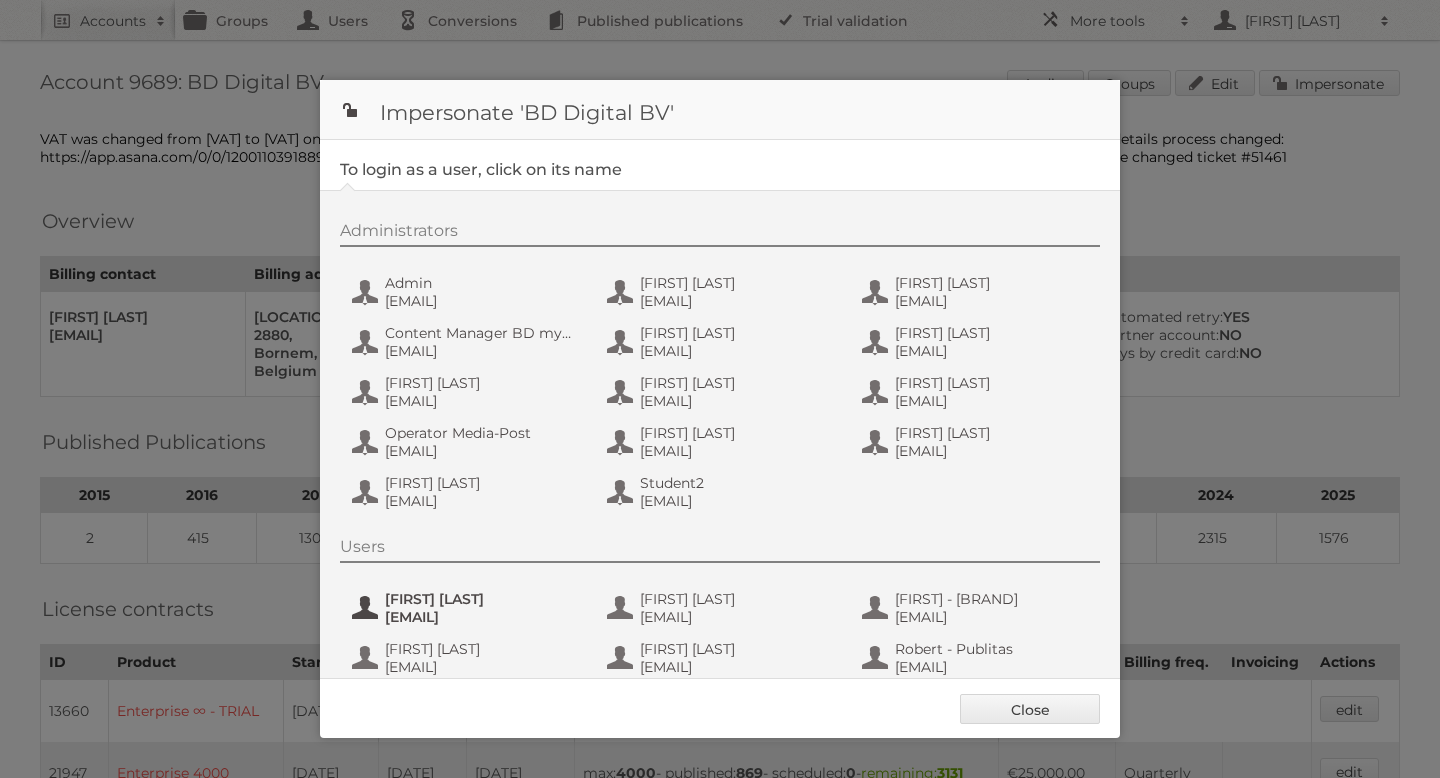click on "[FIRST] [LAST]" at bounding box center (482, 599) 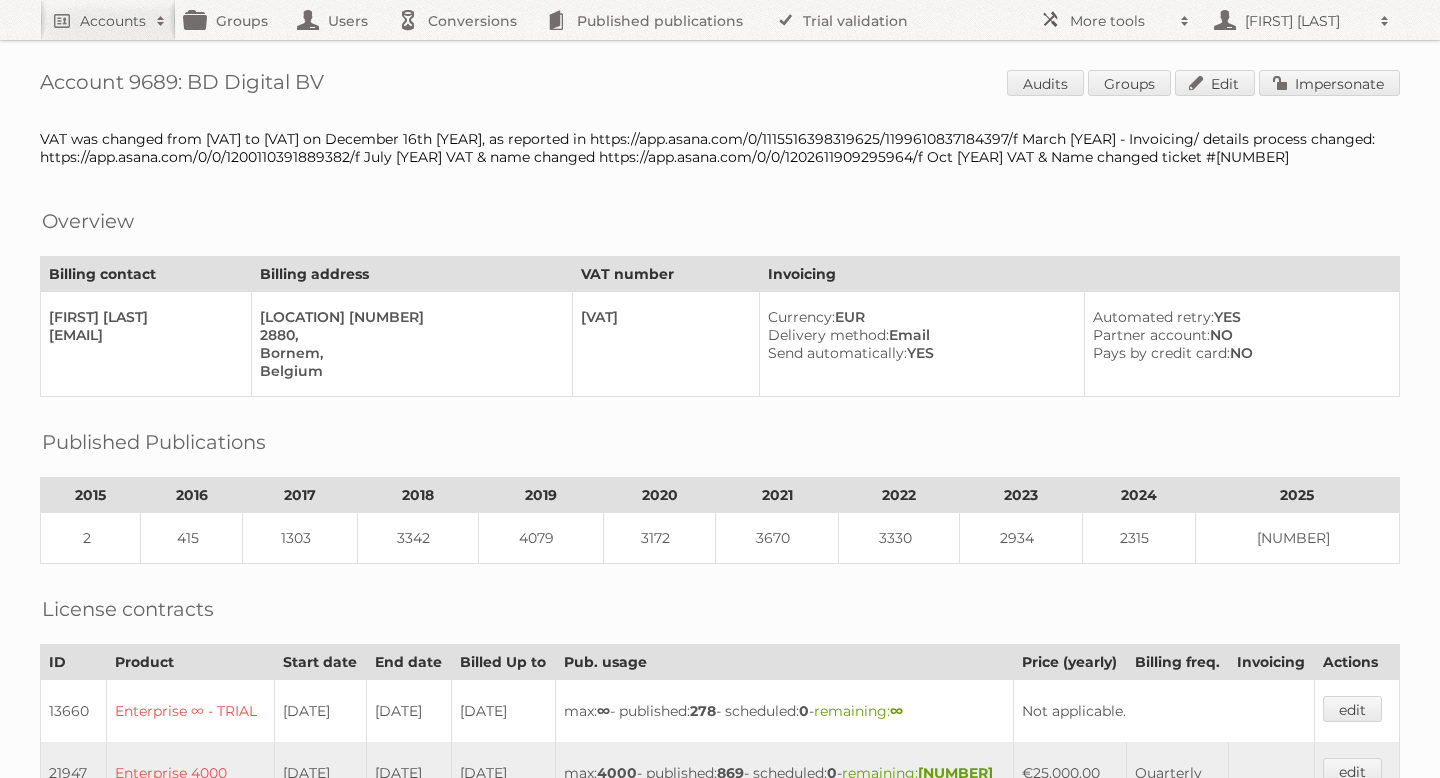 scroll, scrollTop: 0, scrollLeft: 0, axis: both 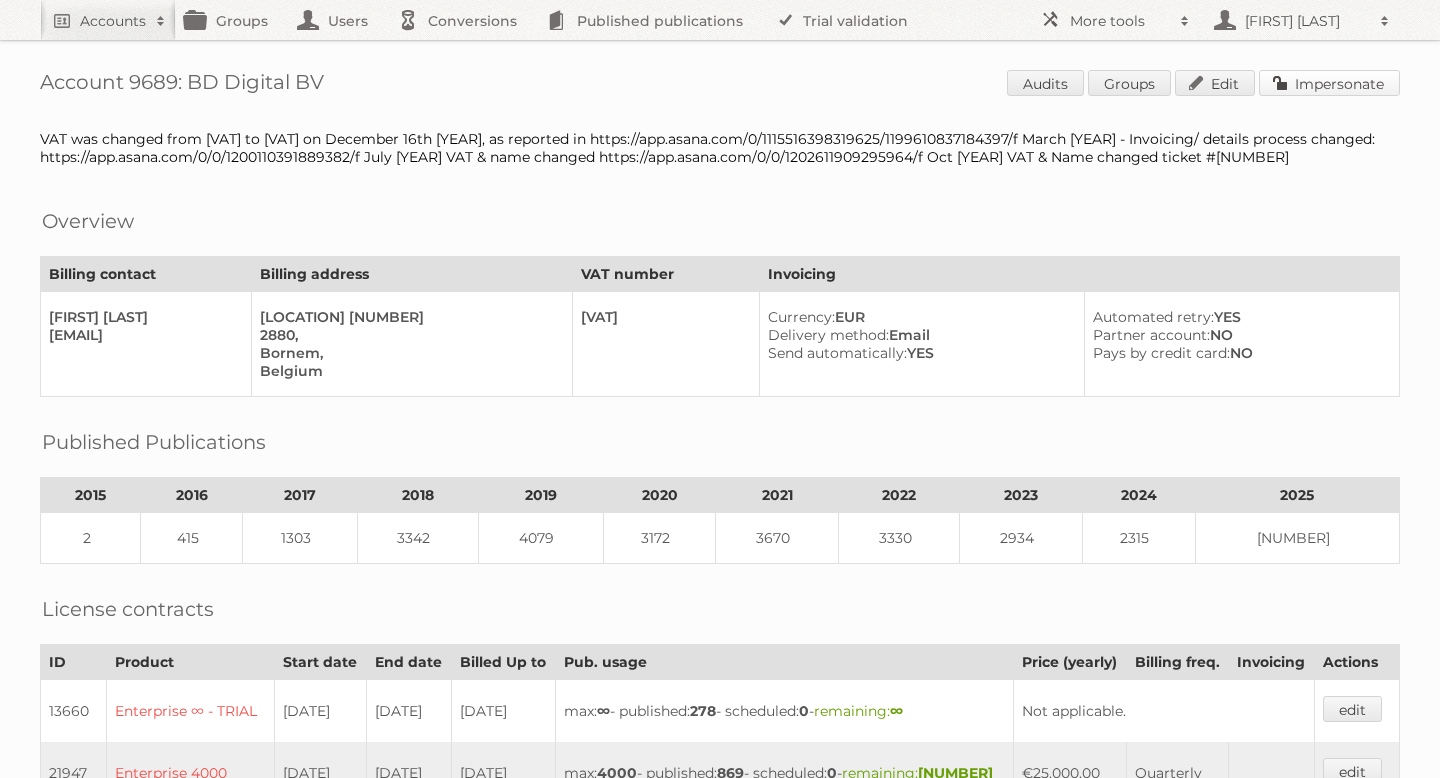 click on "Impersonate" at bounding box center (1329, 83) 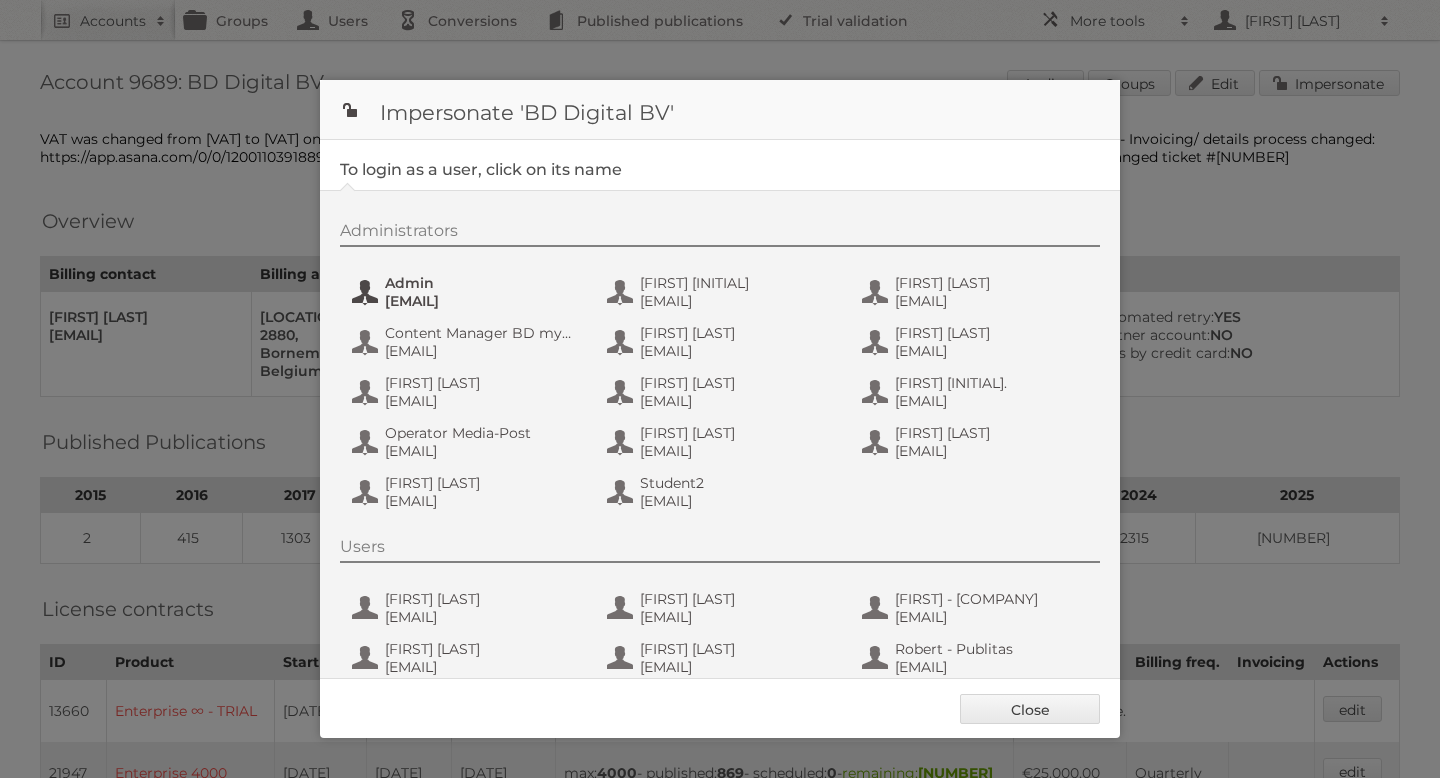 click on "[EMAIL]" at bounding box center [482, 301] 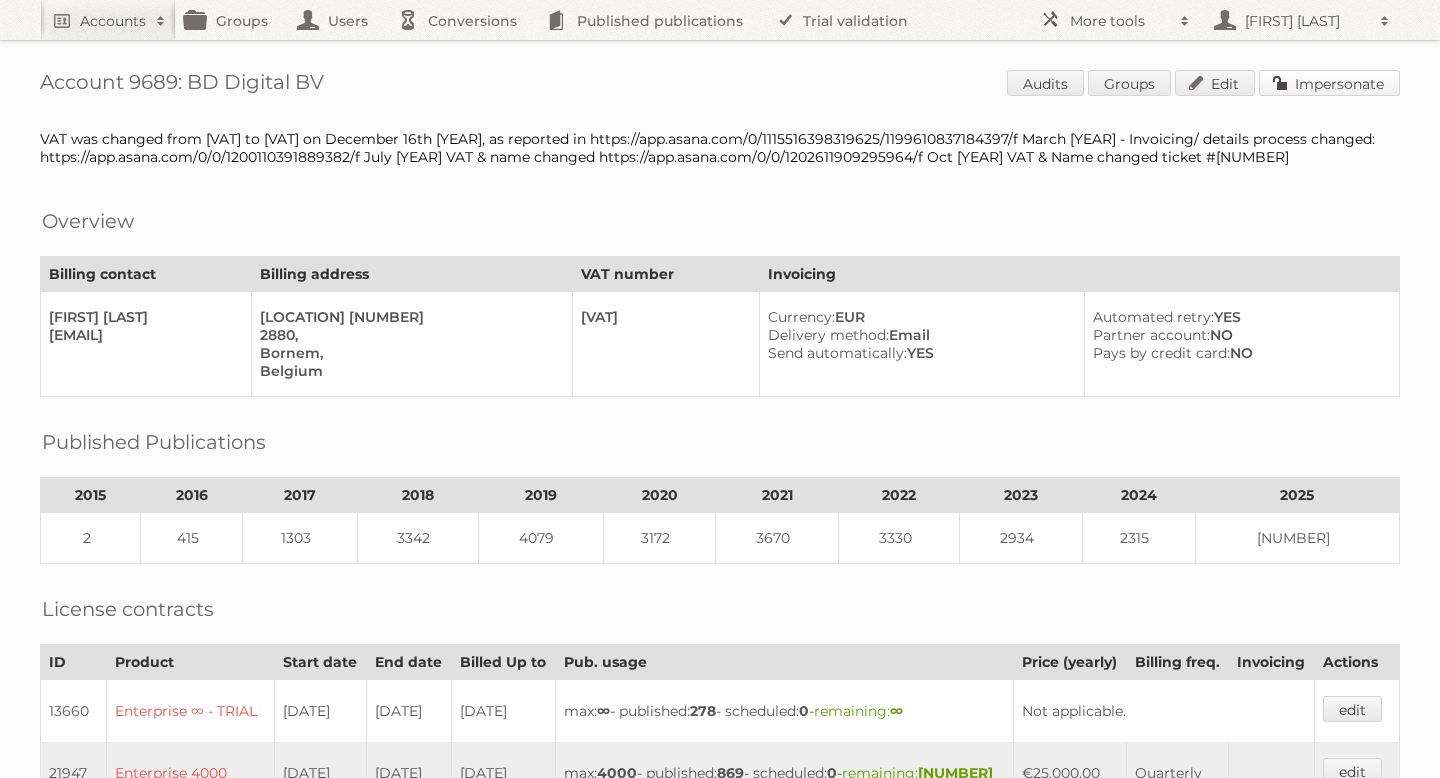 click on "Impersonate" at bounding box center (1329, 83) 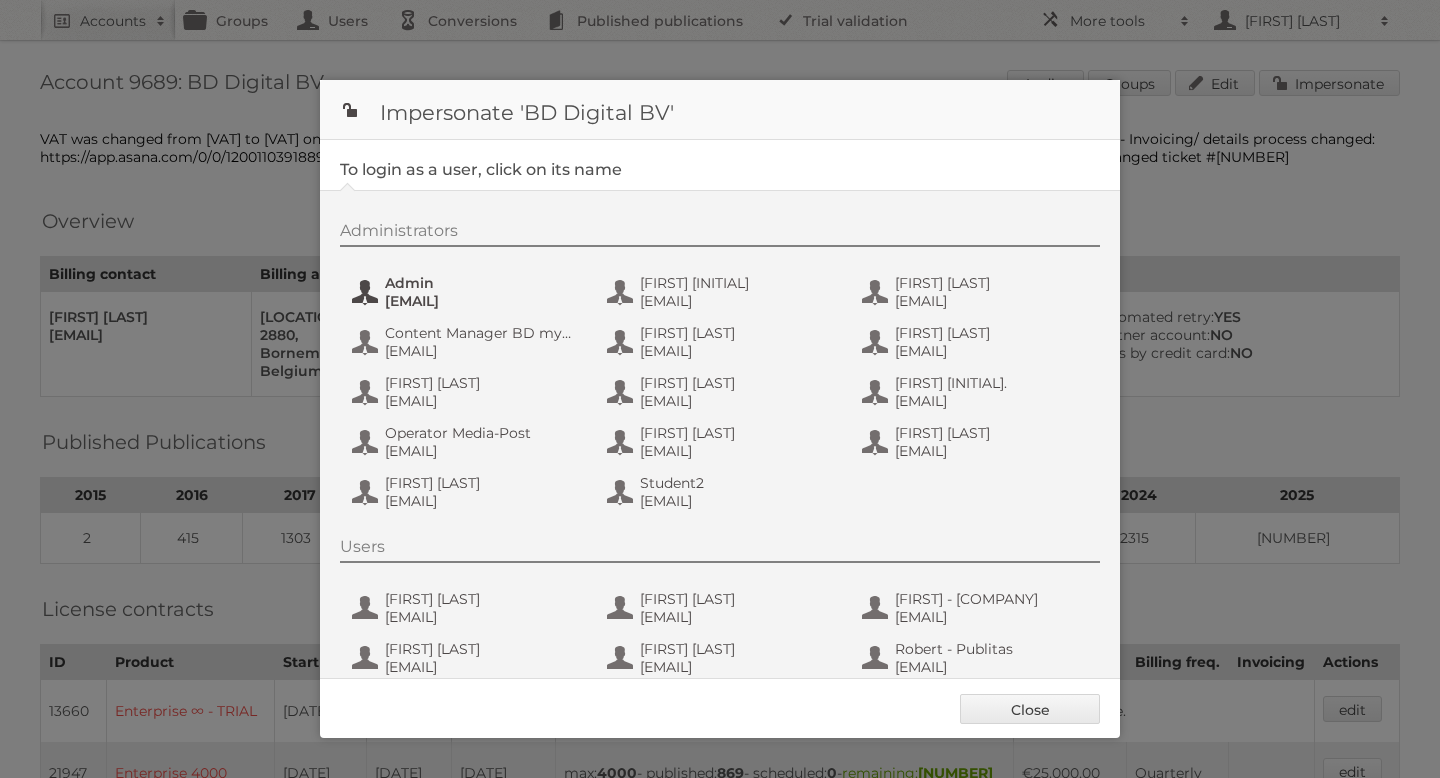 click on "[EMAIL]" at bounding box center [482, 301] 